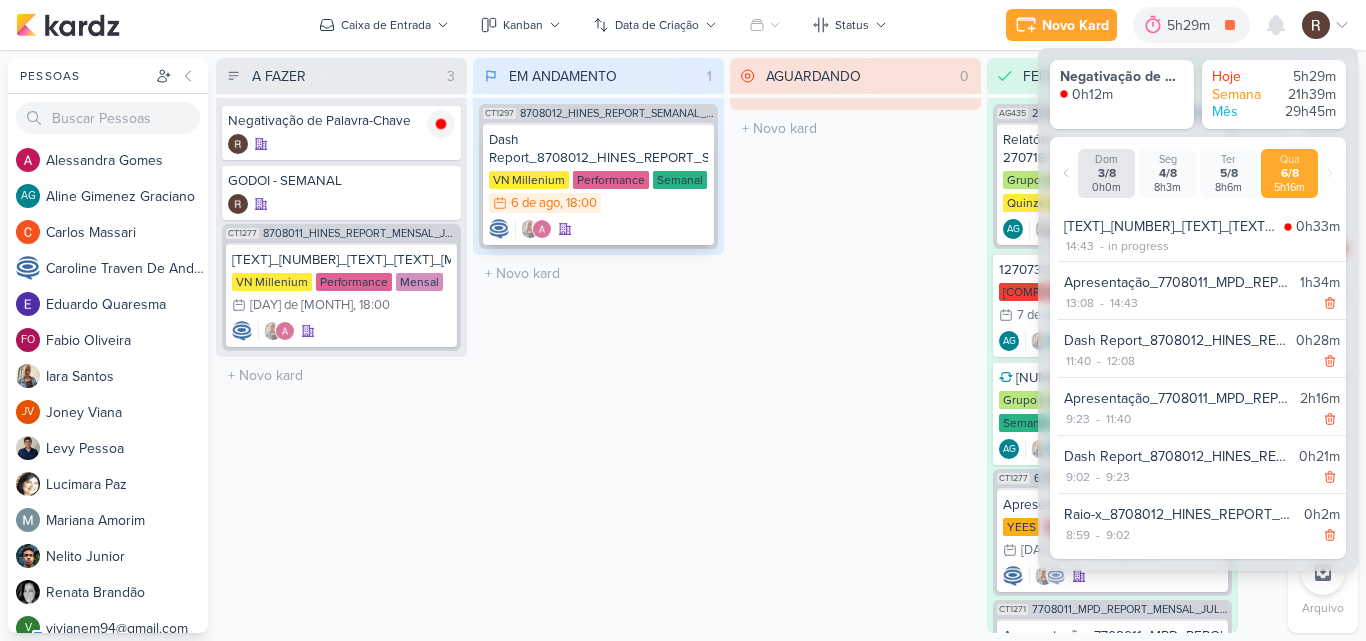 scroll, scrollTop: 0, scrollLeft: 0, axis: both 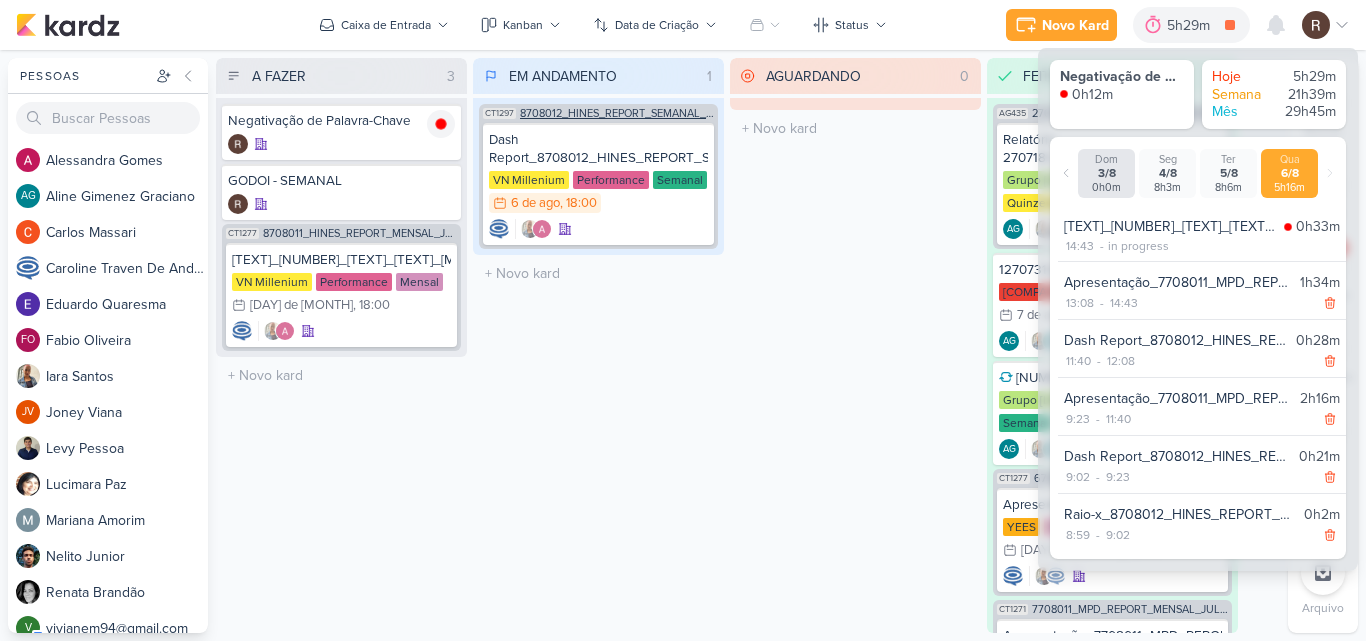 click on "8708012_HINES_REPORT_SEMANAL_07.08" at bounding box center [617, 113] 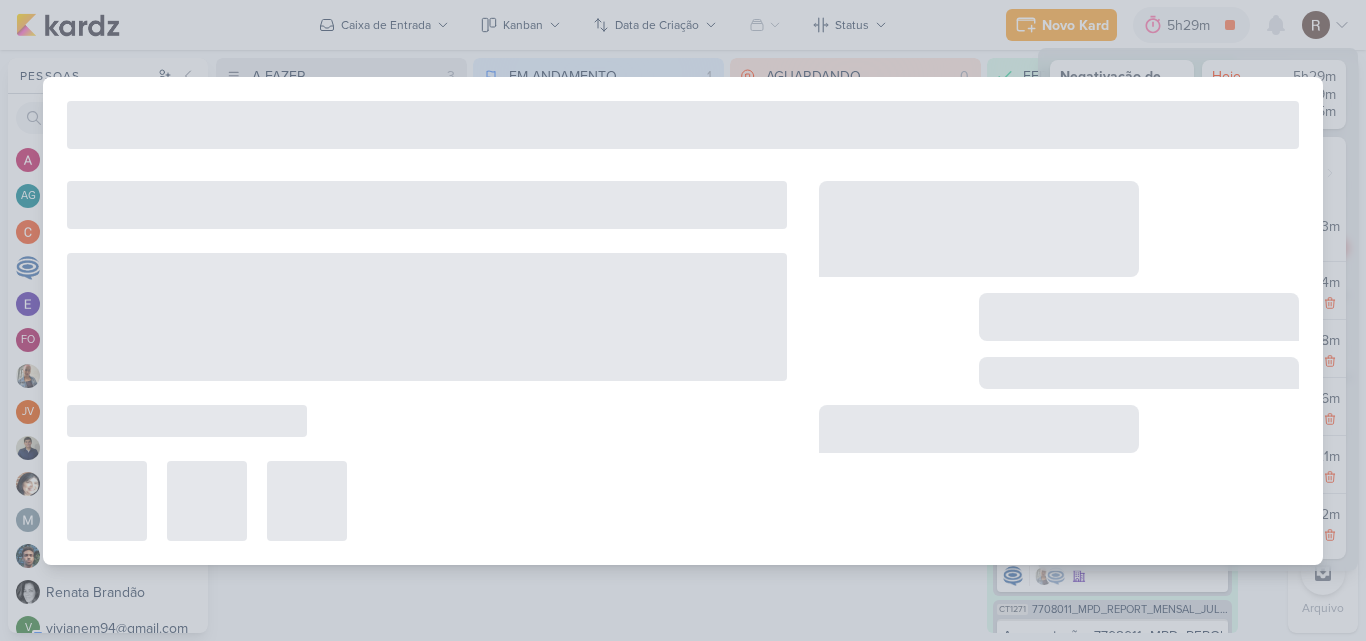 type on "8708012_HINES_REPORT_SEMANAL_07.08" 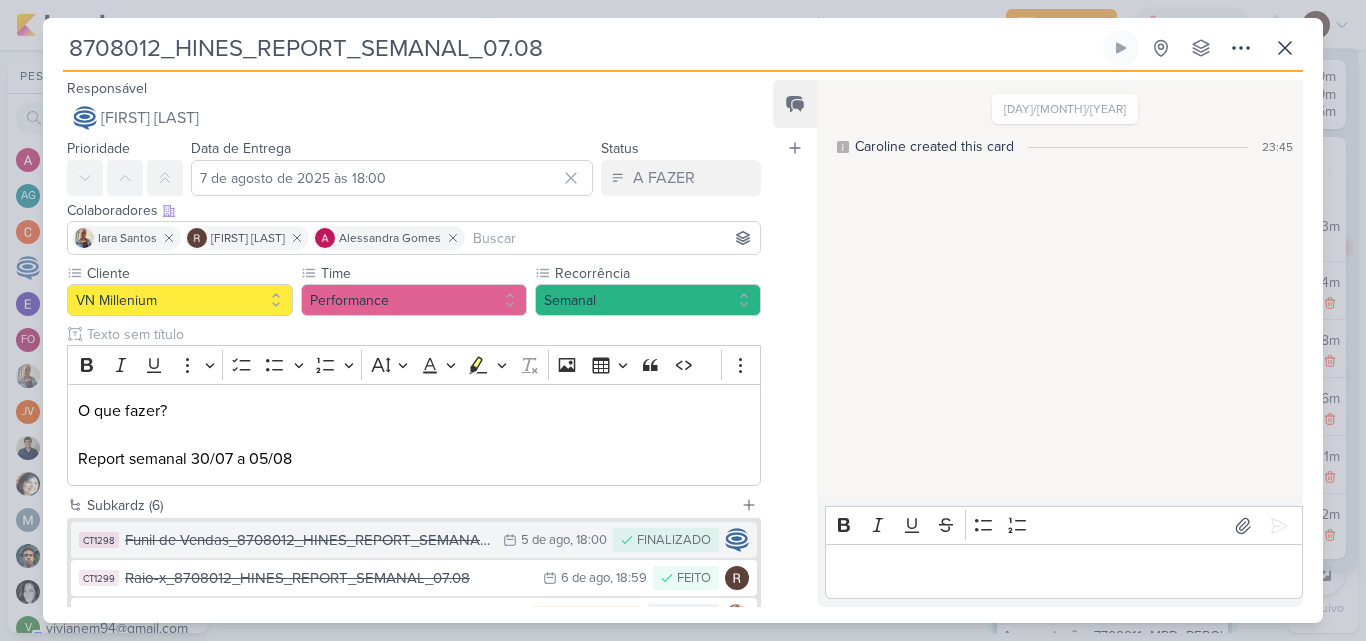 click on "Funil de Vendas_8708012_HINES_REPORT_SEMANAL_07.08" at bounding box center [309, 540] 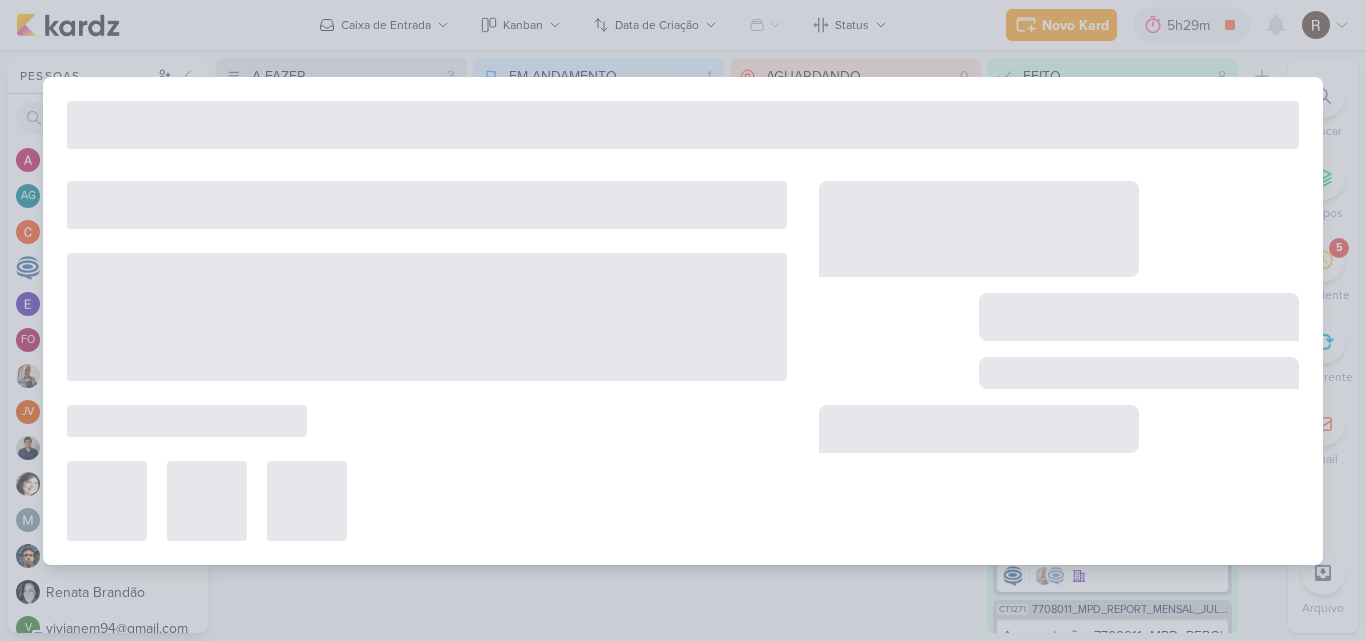type on "Funil de Vendas_8708012_HINES_REPORT_SEMANAL_07.08" 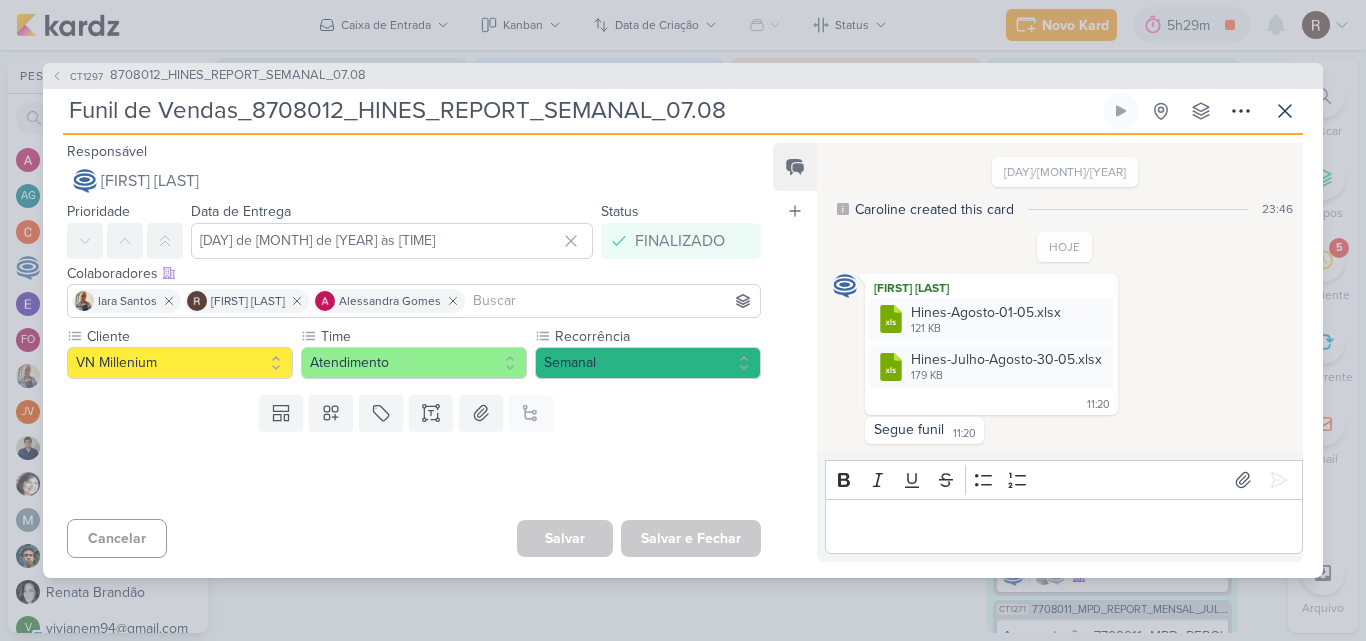 click on "CT1297
8708012_HINES_REPORT_SEMANAL_07.08
Funil de Vendas_8708012_HINES_REPORT_SEMANAL_07.08" at bounding box center [683, 320] 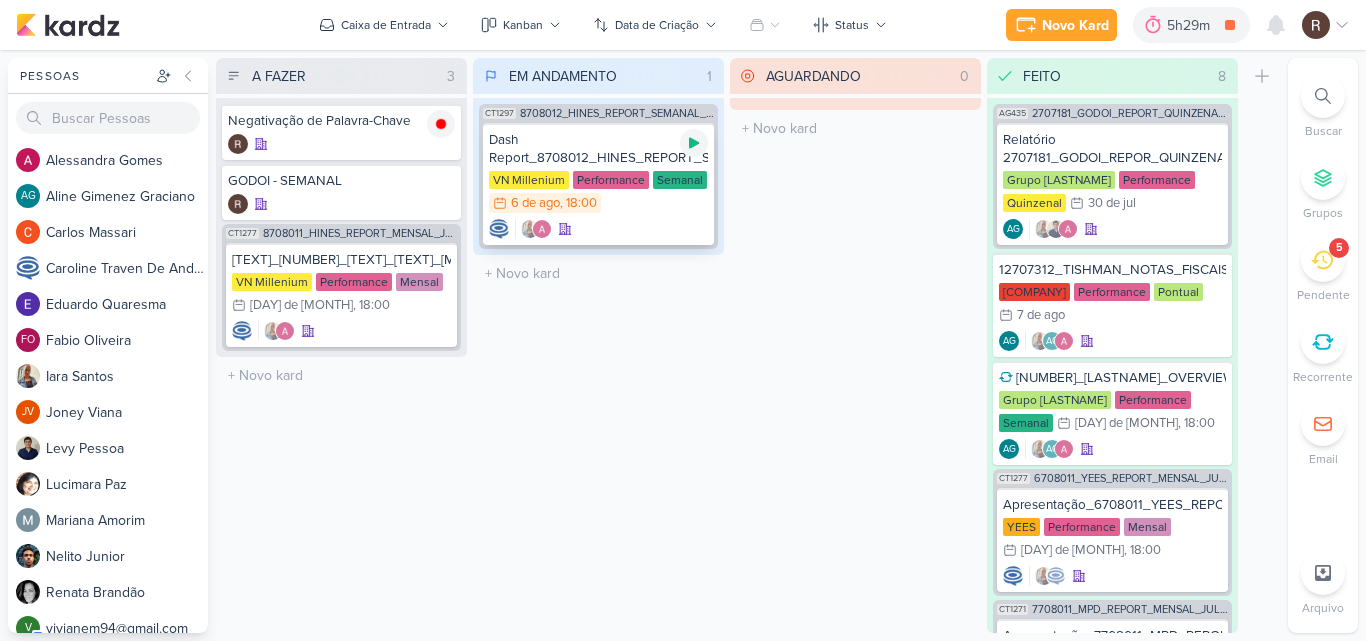 click at bounding box center (694, 143) 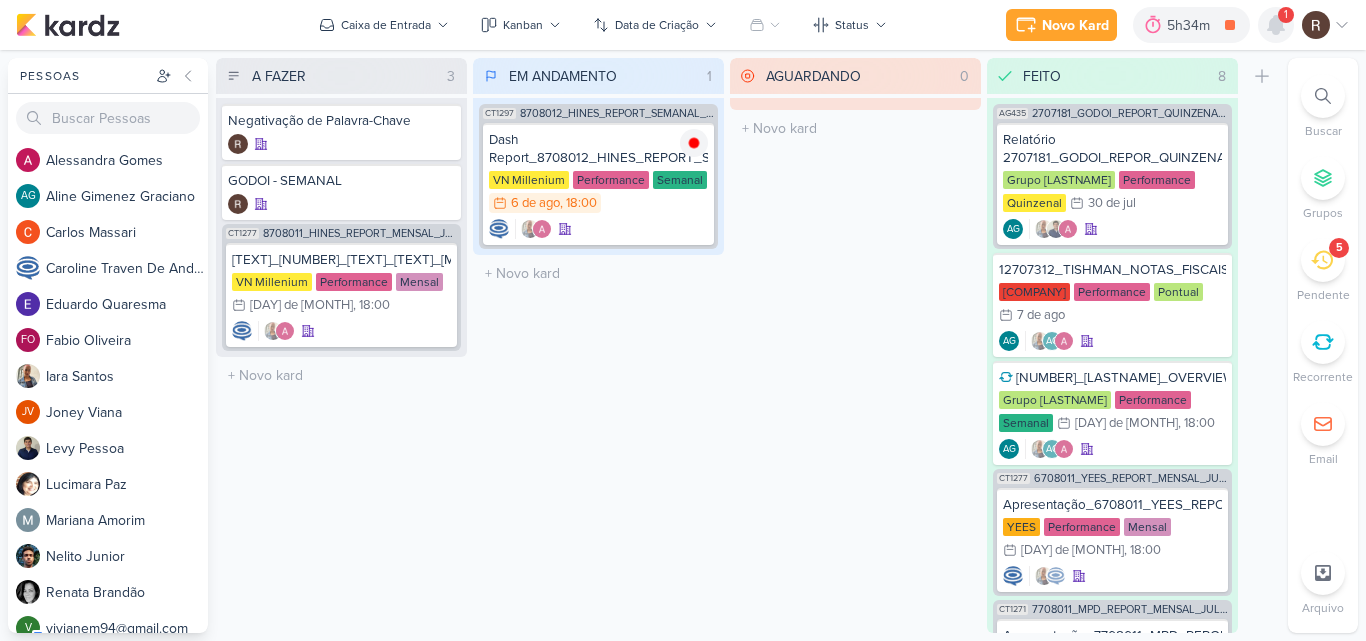 click 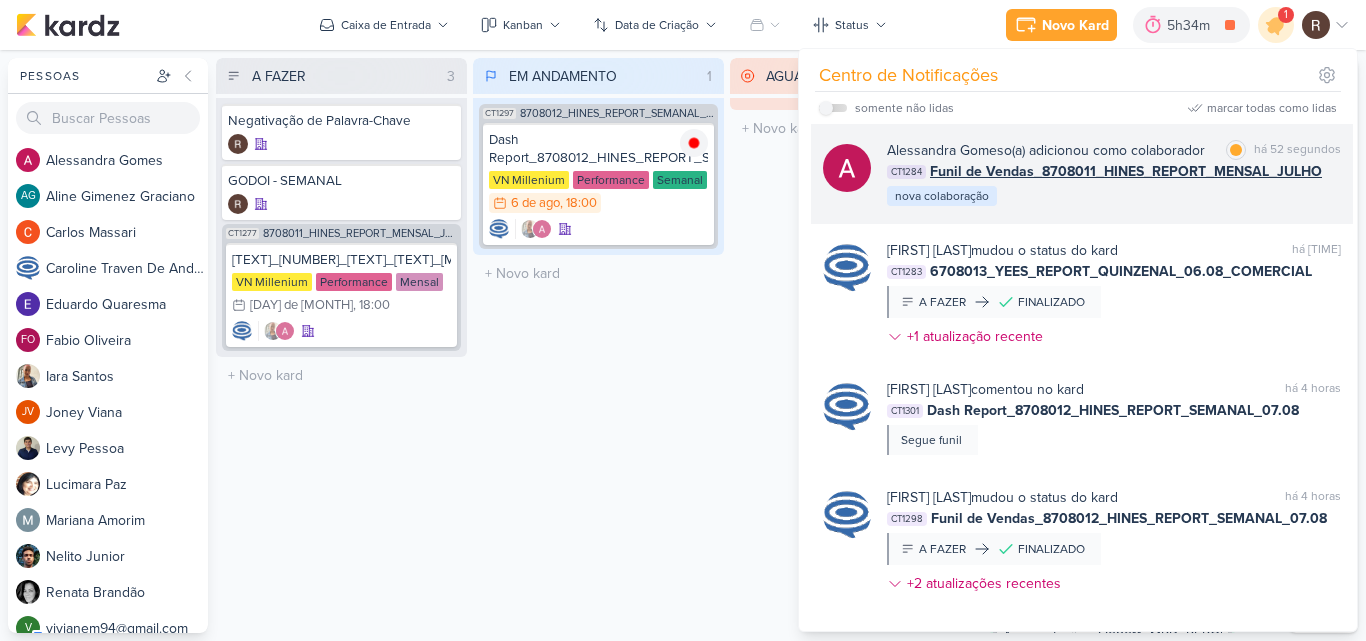 click on "Alessandra Gomes  o(a) adicionou como colaborador
marcar como lida
há 52 segundos
CT1284
Funil de Vendas_8708011_HINES_REPORT_MENSAL_JULHO
nova colaboração" at bounding box center [1114, 174] 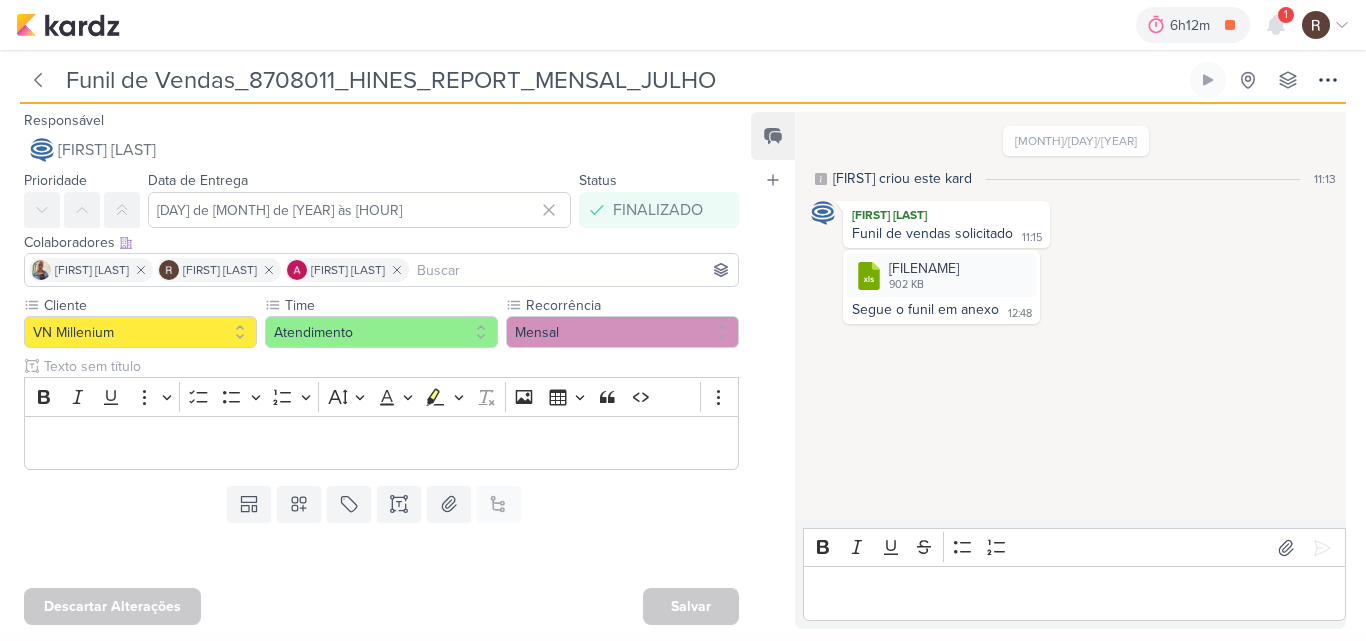 scroll, scrollTop: 0, scrollLeft: 0, axis: both 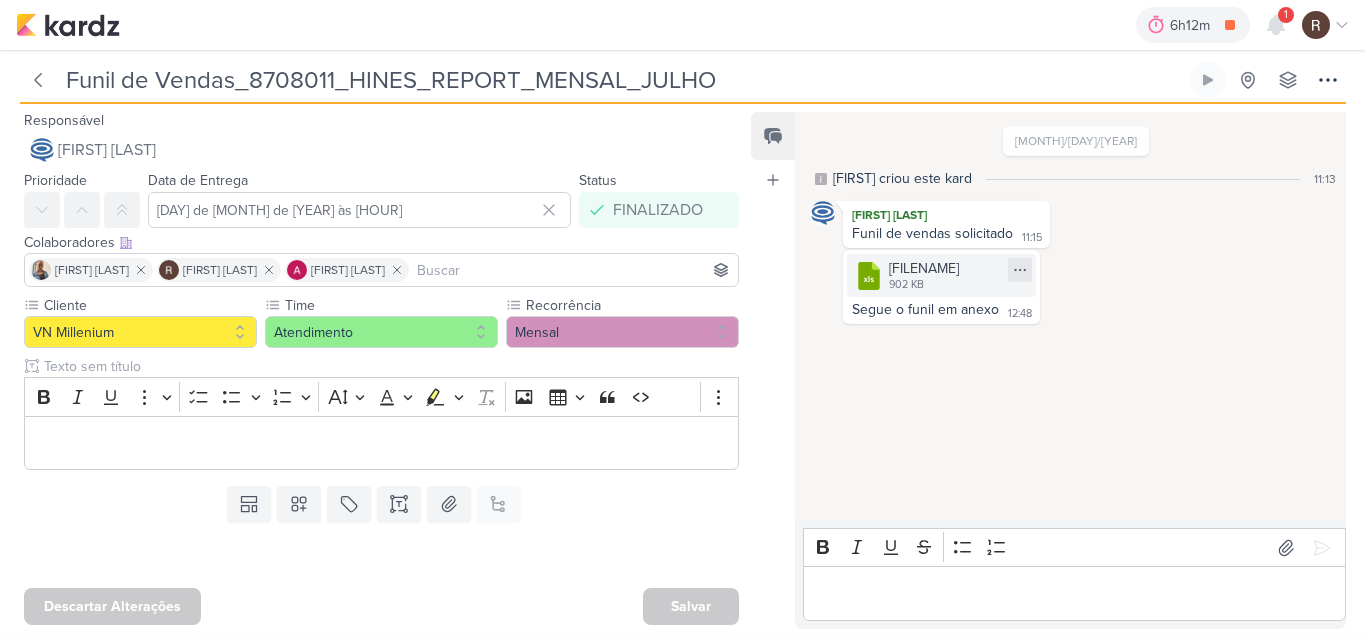 click 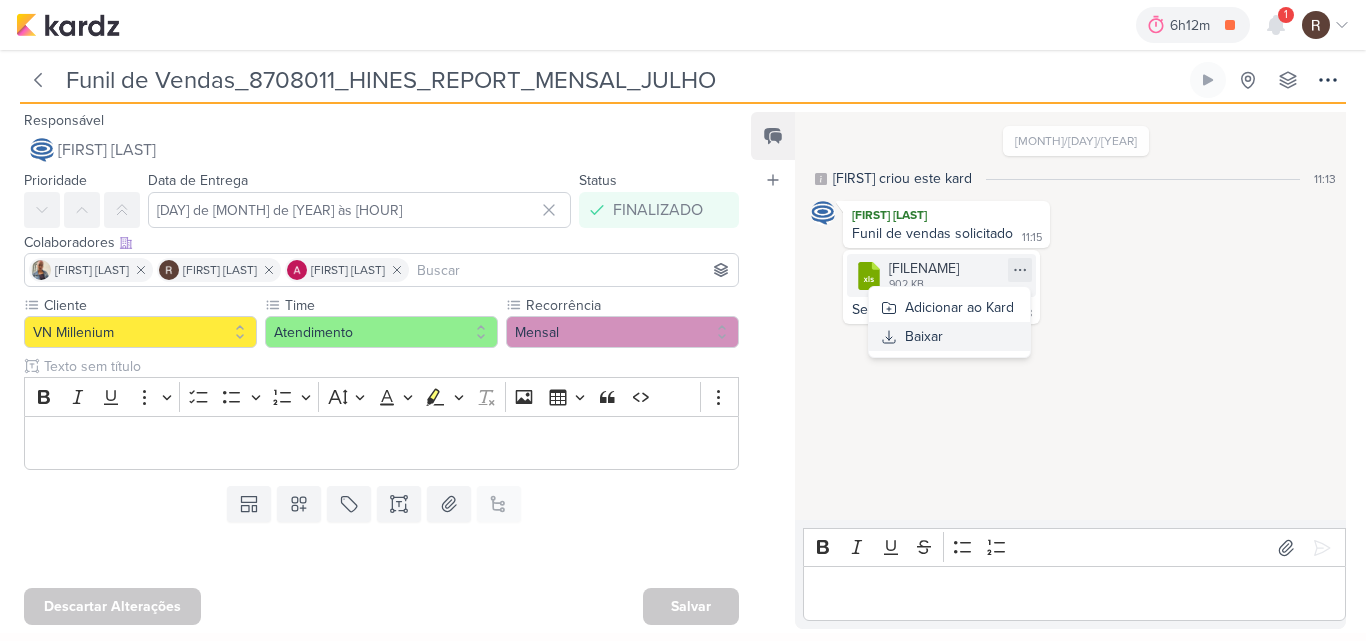 click on "Baixar" at bounding box center [924, 336] 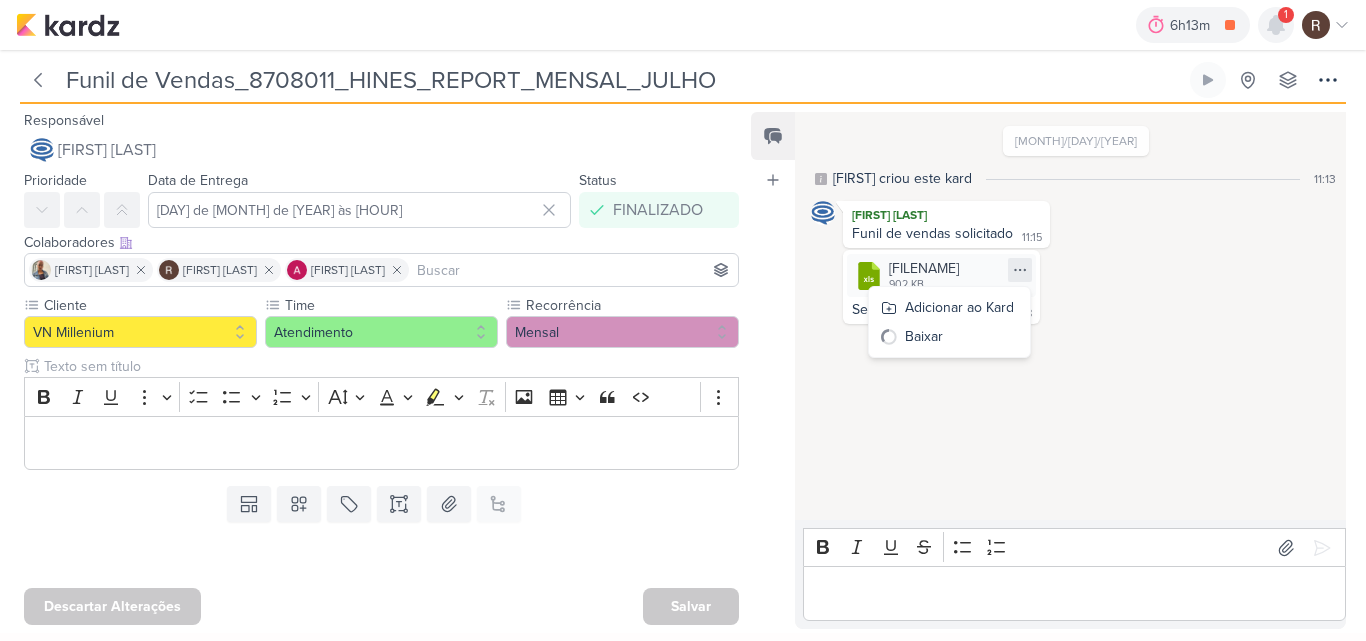 click 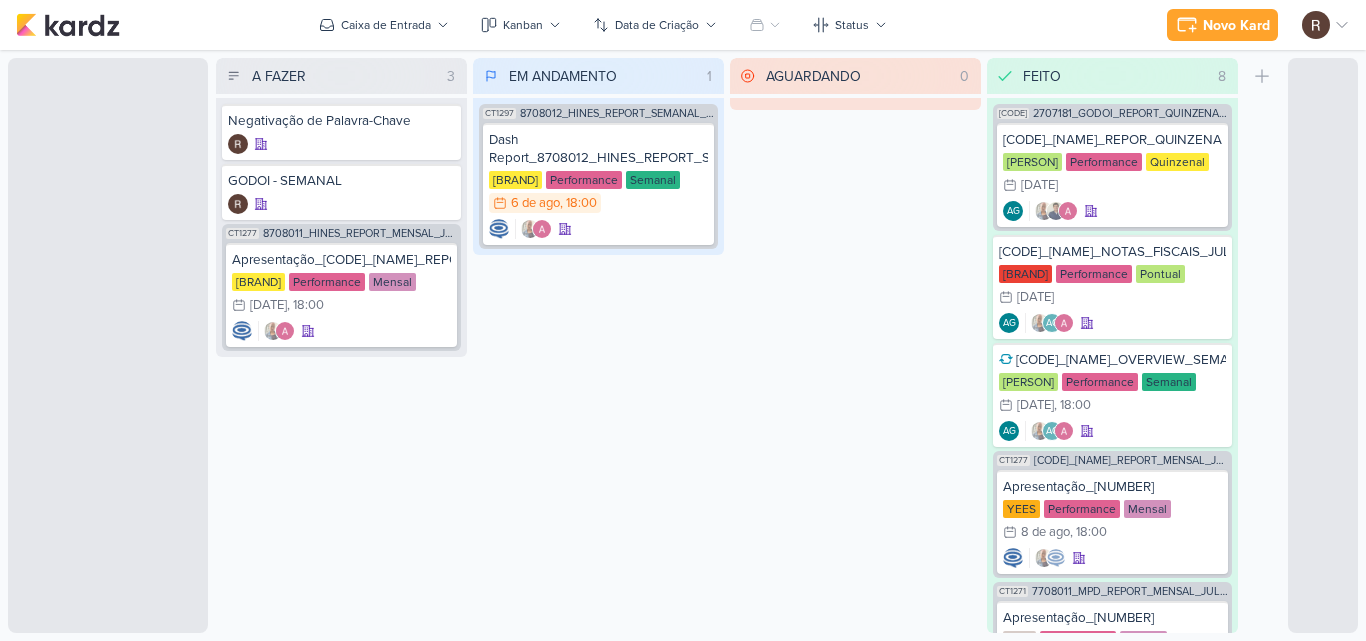 scroll, scrollTop: 0, scrollLeft: 0, axis: both 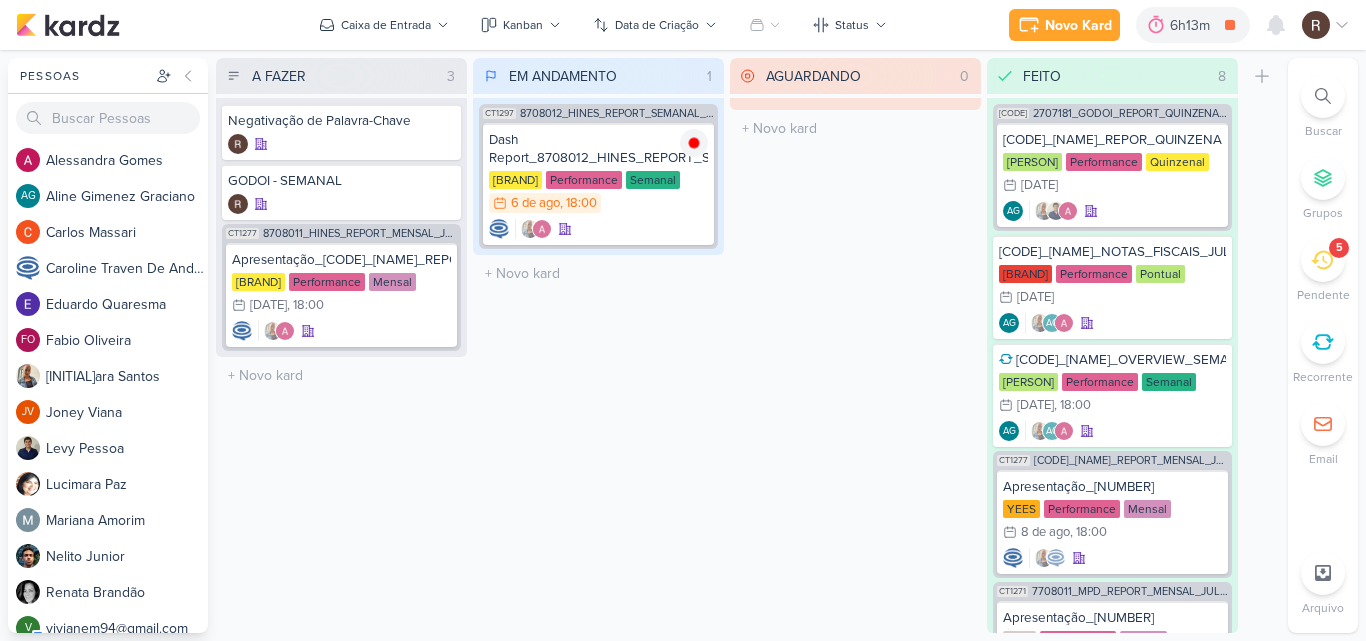 click on "AGUARDANDO
0
Mover Para Esquerda
Mover Para Direita
Deletar
O título do kard deve ter menos que 100 caracteres" at bounding box center (855, 345) 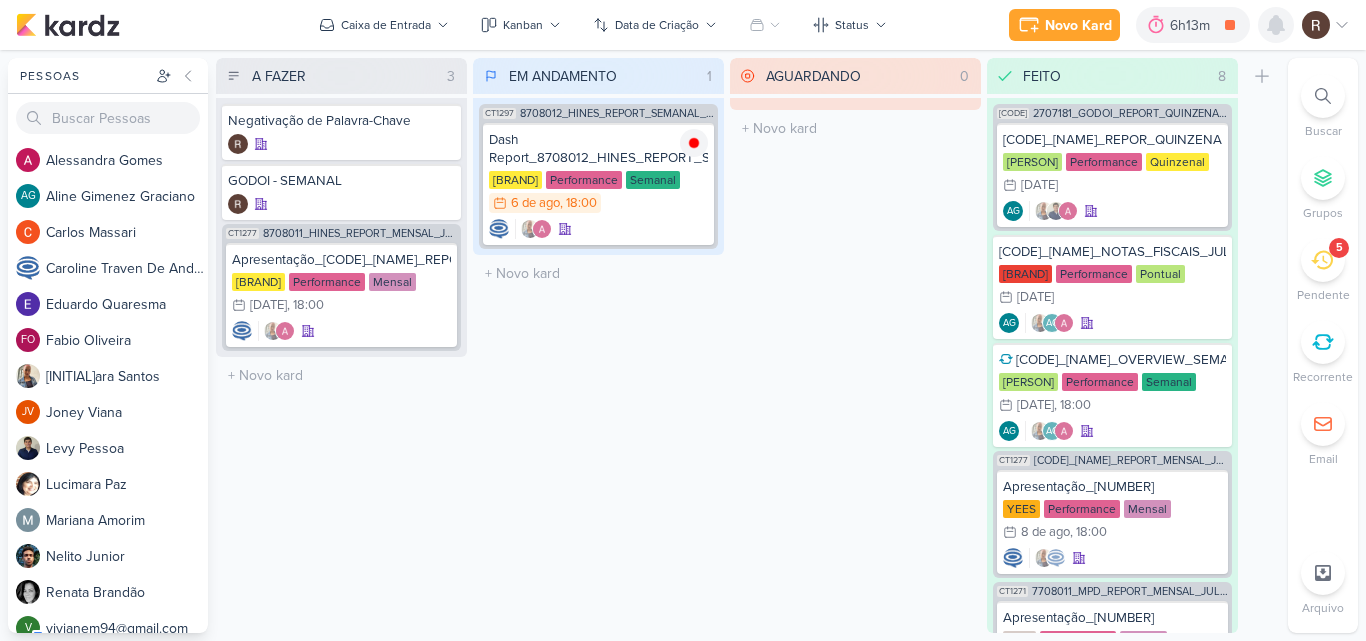 click 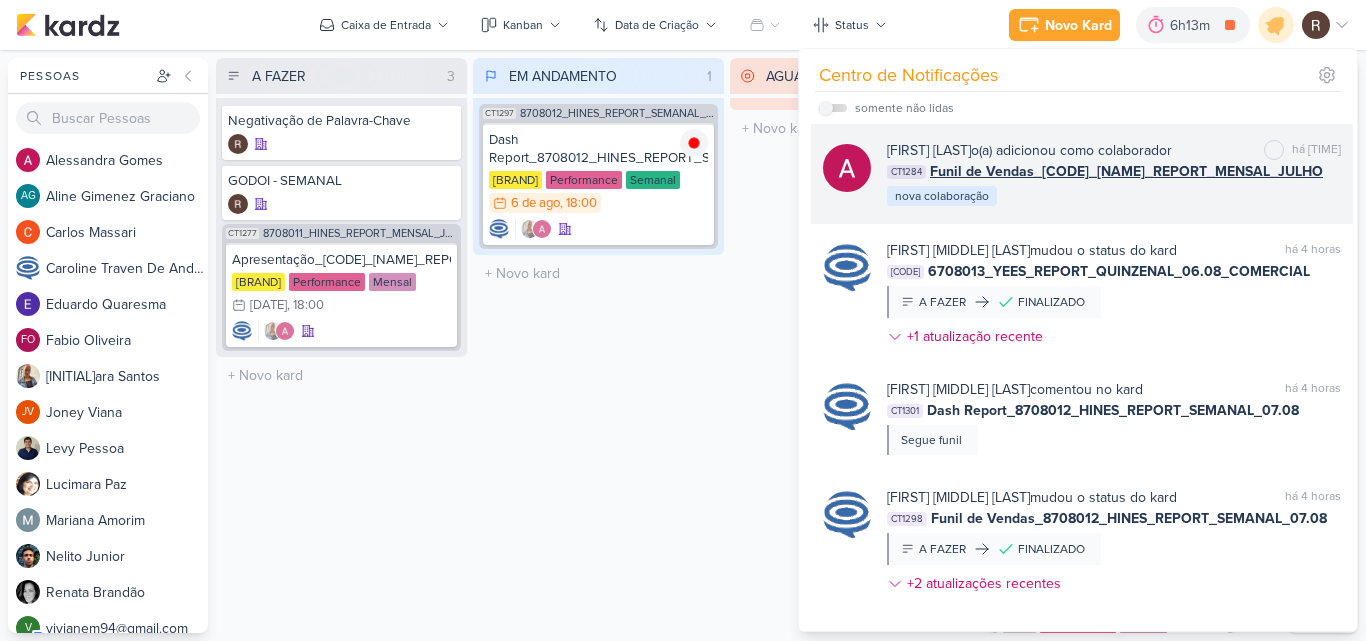 click on "Funil de Vendas_[CODE]_[NAME]_REPORT_MENSAL_JULHO" at bounding box center [1126, 171] 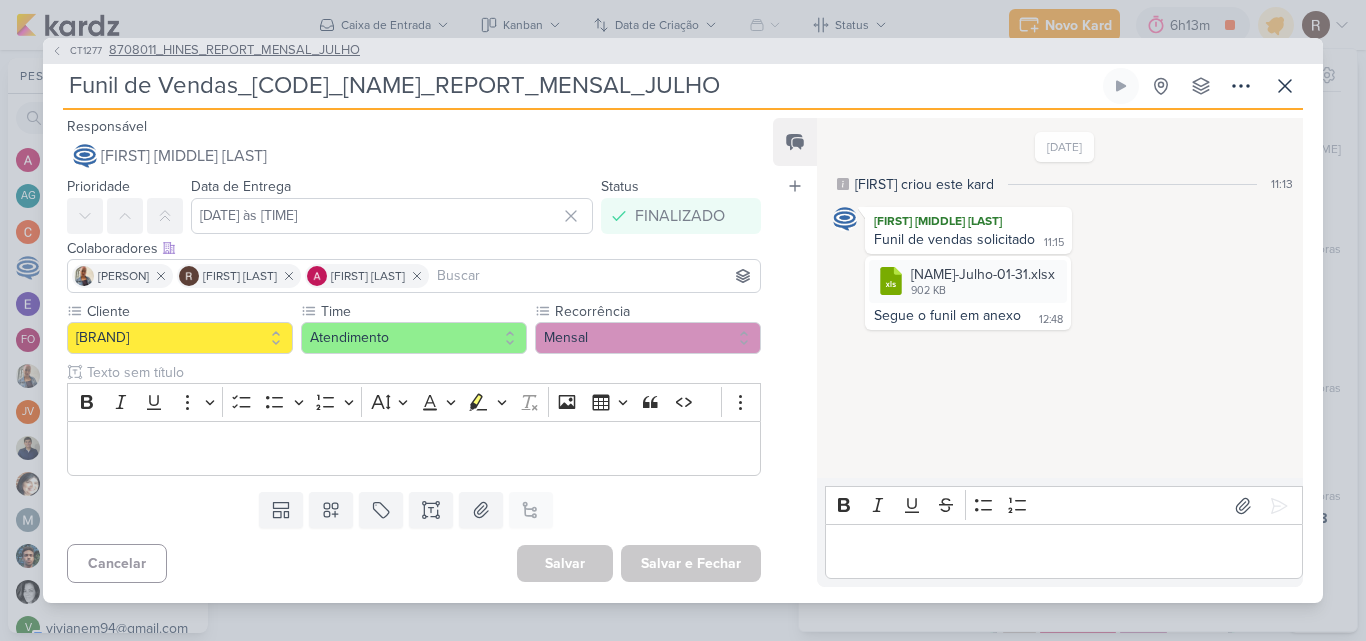 click on "8708011_HINES_REPORT_MENSAL_JULHO" at bounding box center [234, 51] 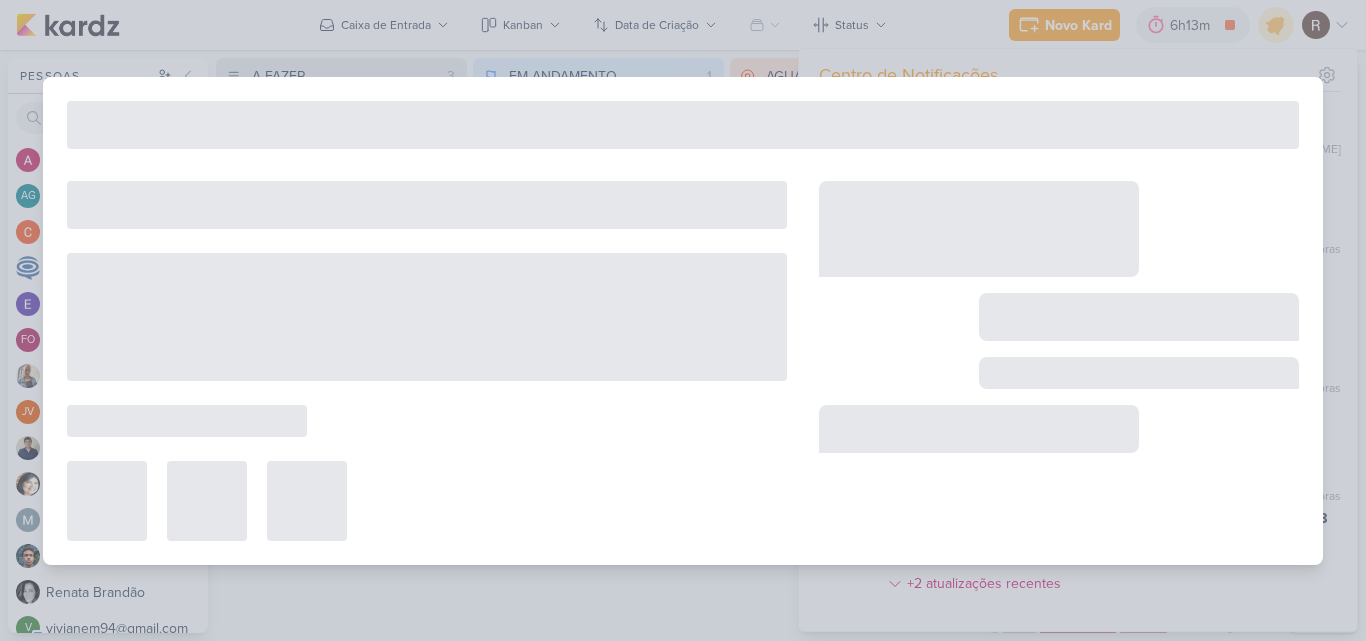 type on "8708011_HINES_REPORT_MENSAL_JULHO" 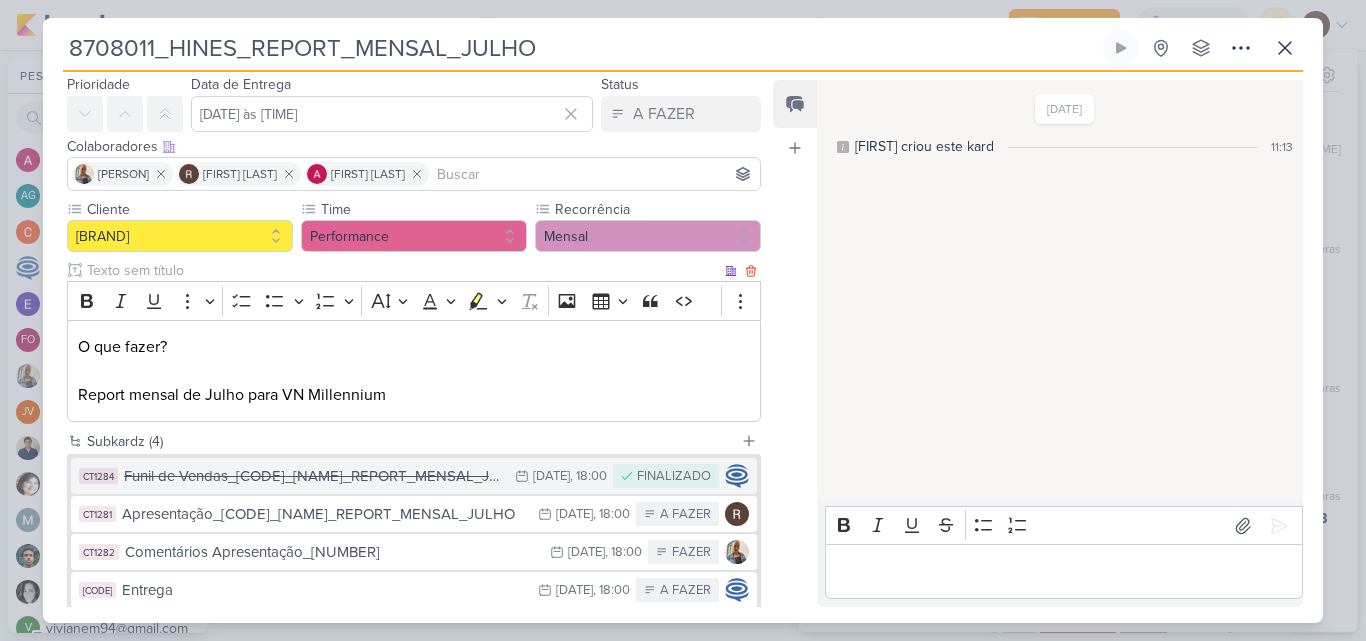 scroll, scrollTop: 100, scrollLeft: 0, axis: vertical 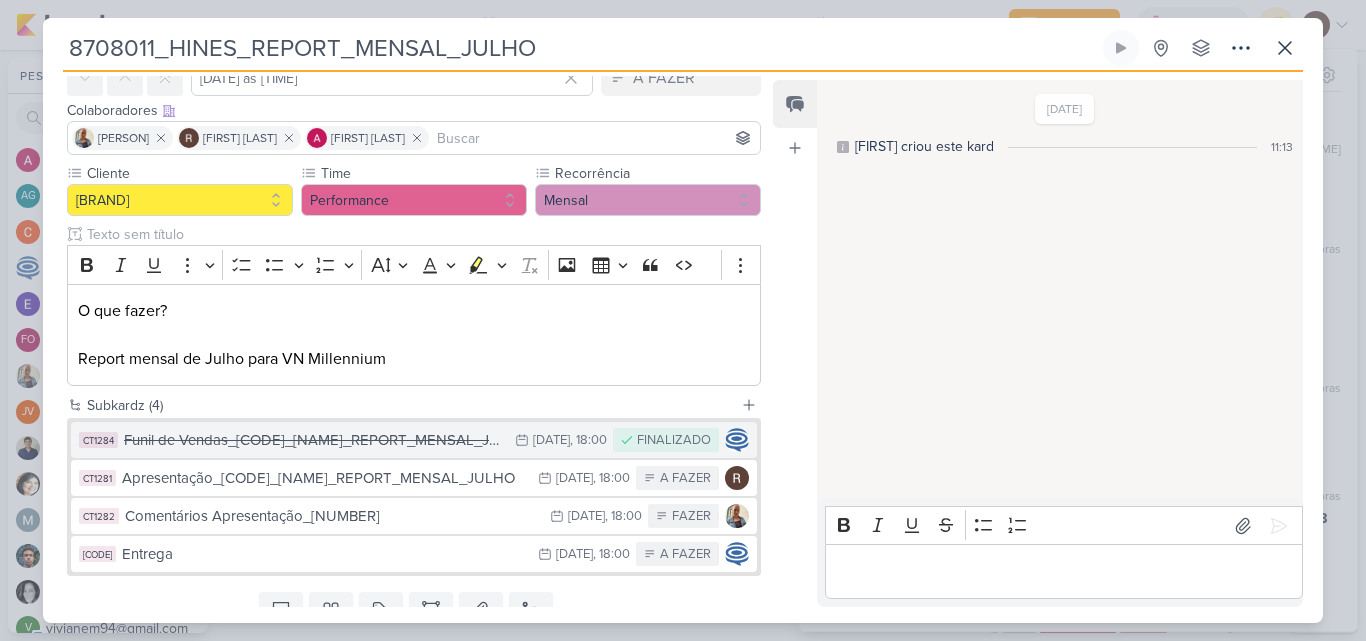 click on "Funil de Vendas_[CODE]_[NAME]_REPORT_MENSAL_JULHO" at bounding box center [314, 440] 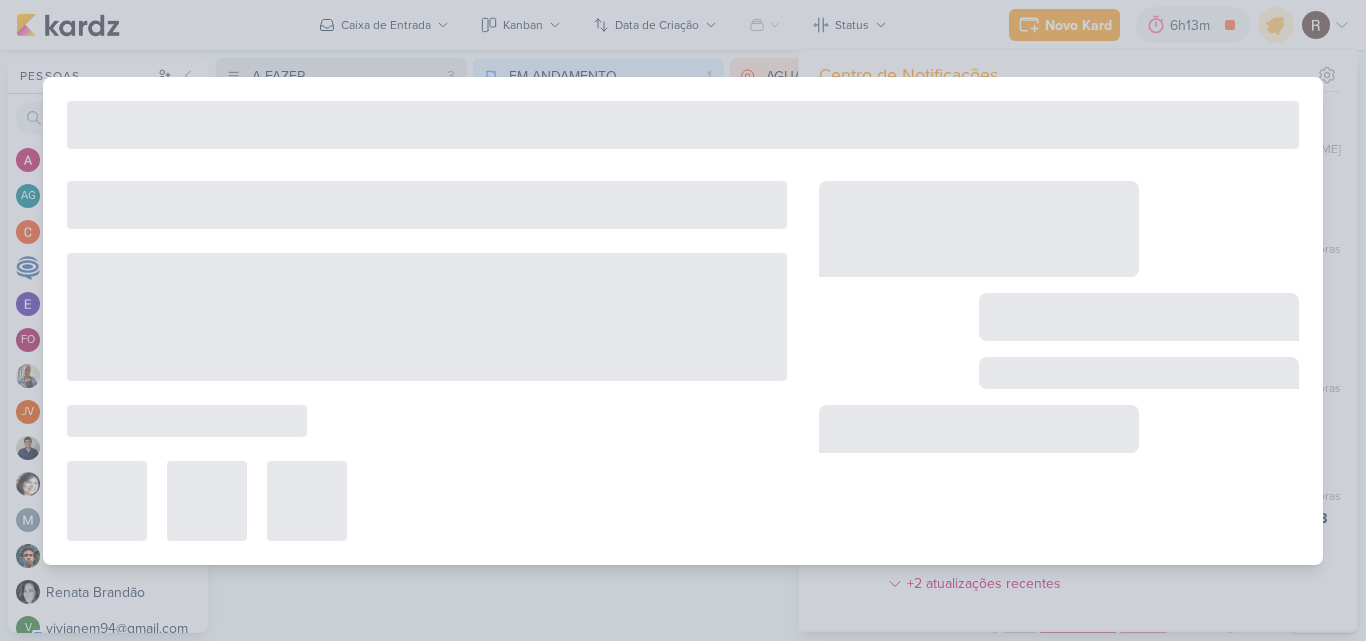 type on "Funil de Vendas_[CODE]_[NAME]_REPORT_MENSAL_JULHO" 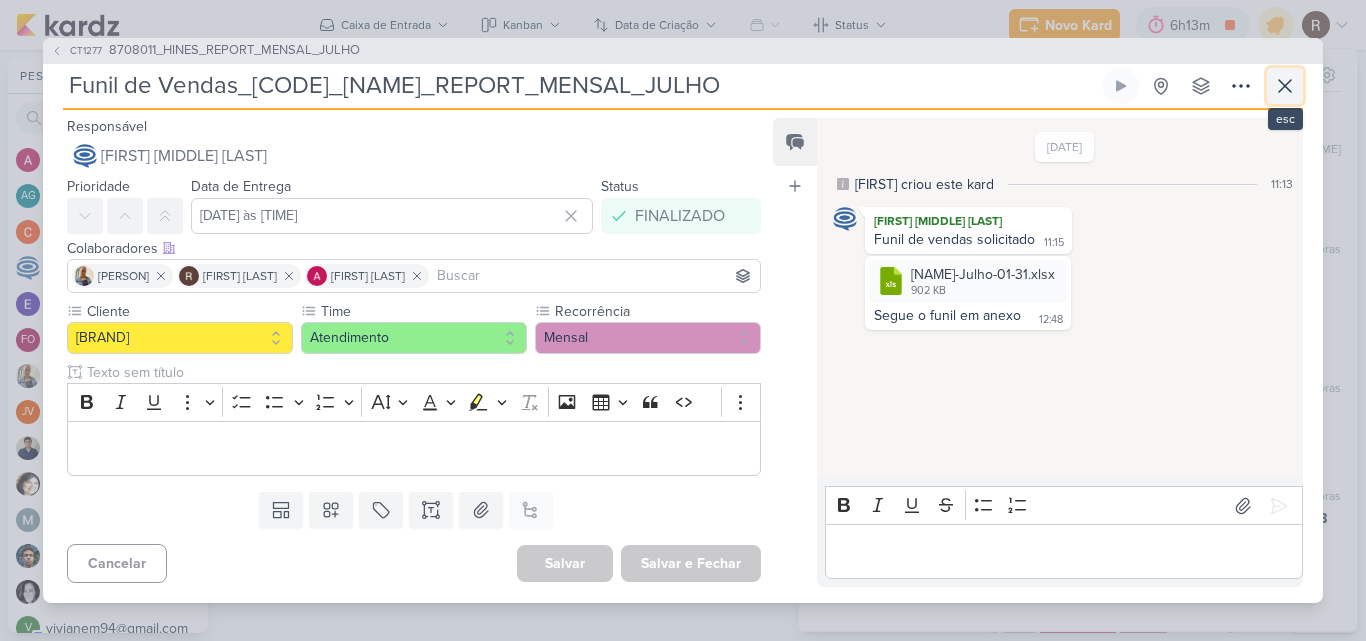 click 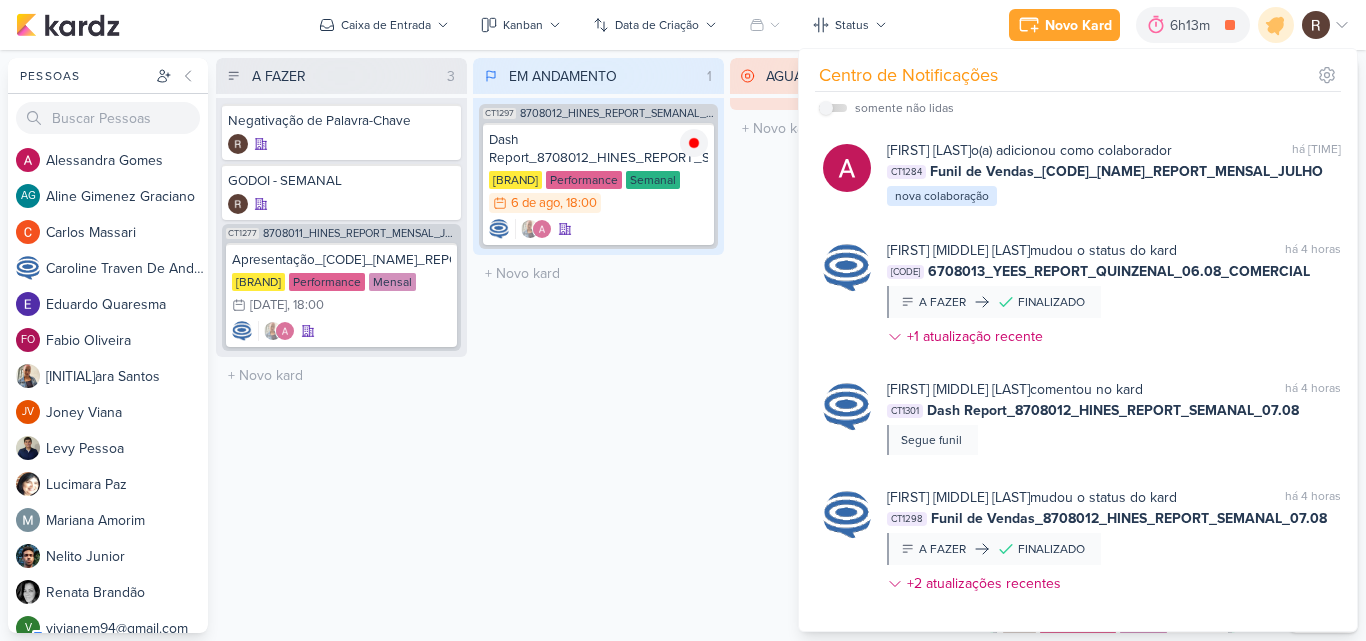 click on "CT1297
[DATE]
[TEXT]
[DATE]" at bounding box center [598, 345] 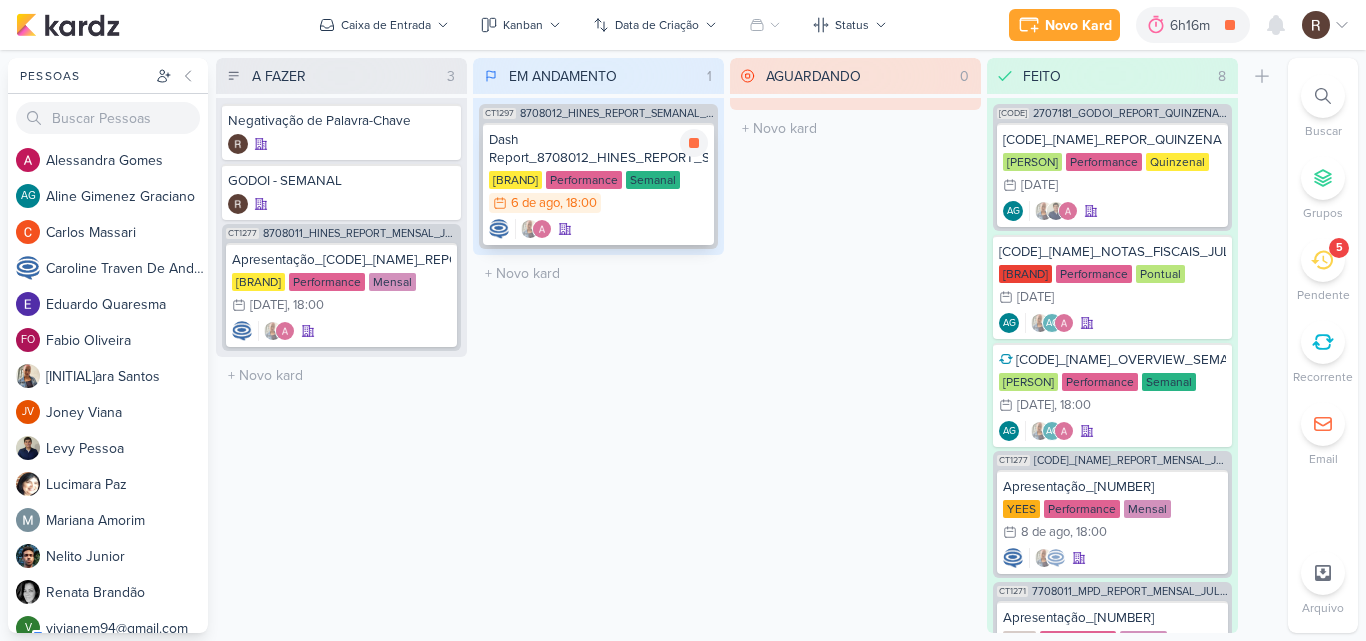 click on "Dash Report_8708012_HINES_REPORT_SEMANAL_07.08" at bounding box center [598, 149] 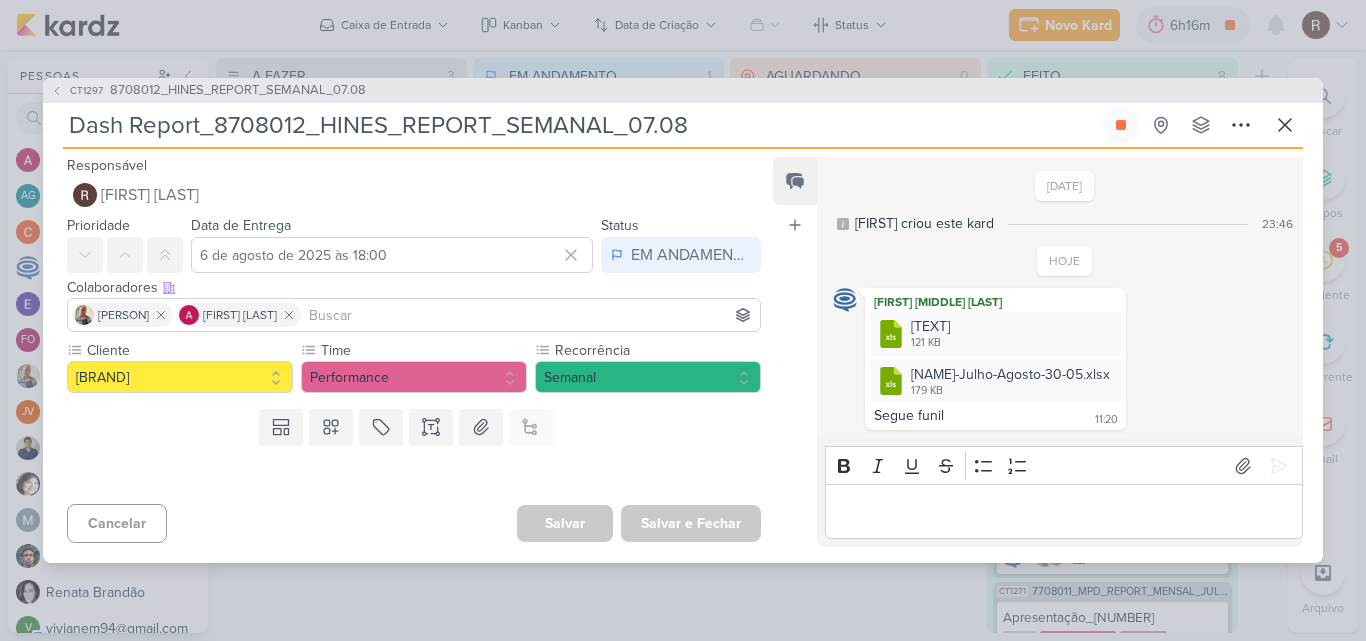 click at bounding box center [1063, 512] 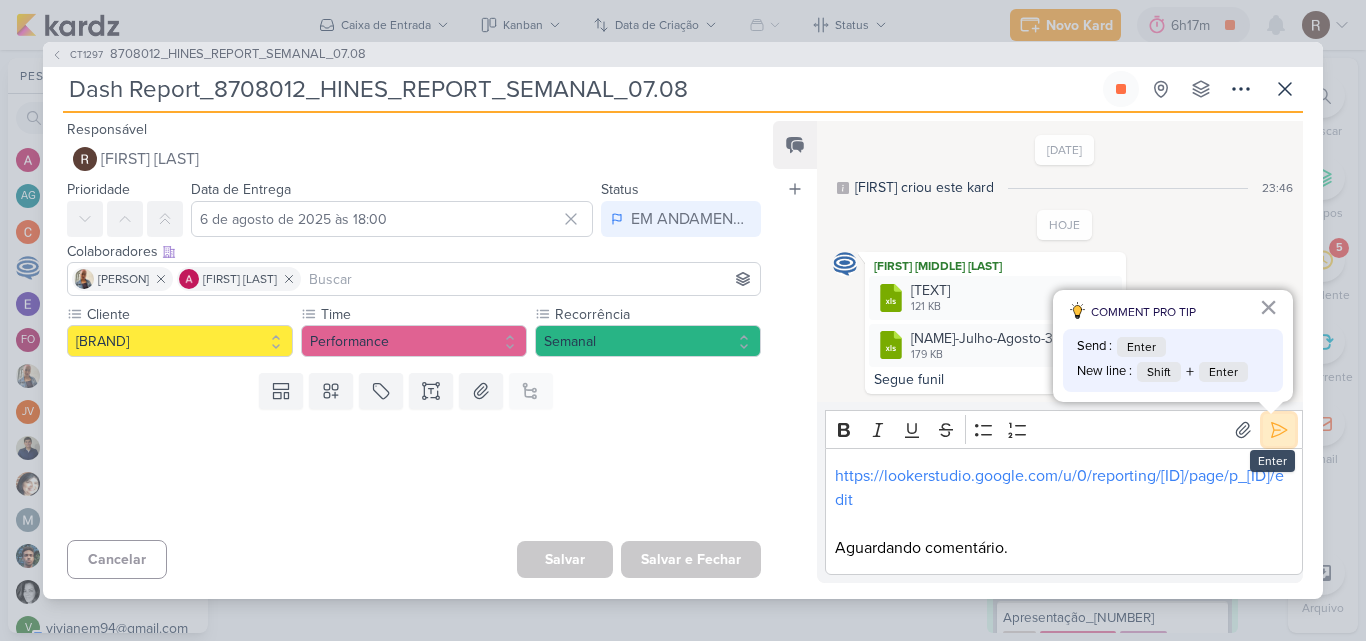 click at bounding box center [1279, 430] 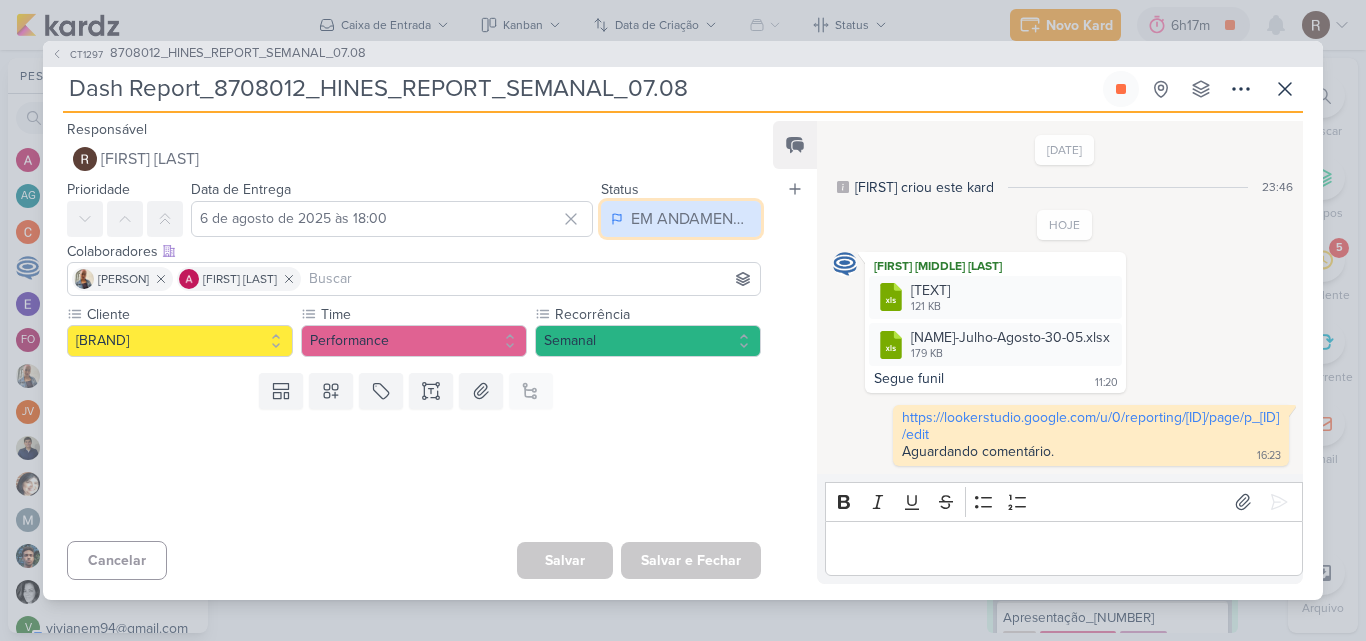 click on "EM ANDAMENTO" at bounding box center (691, 219) 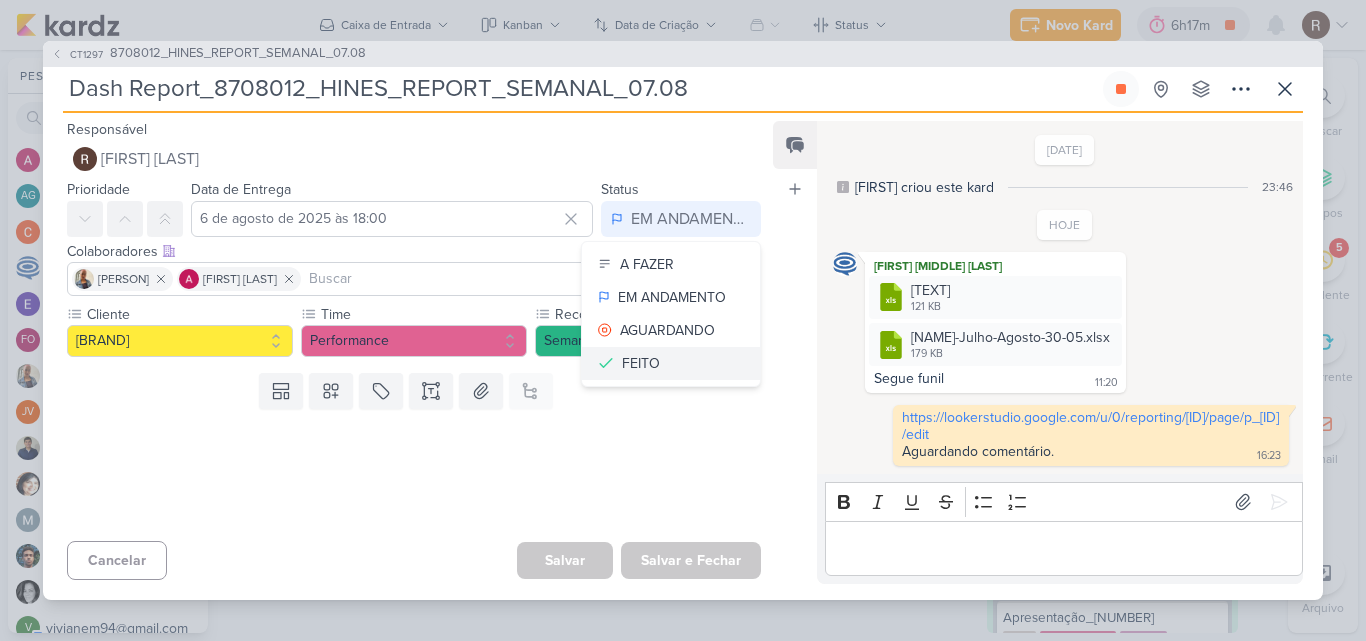 click on "FEITO" at bounding box center (641, 363) 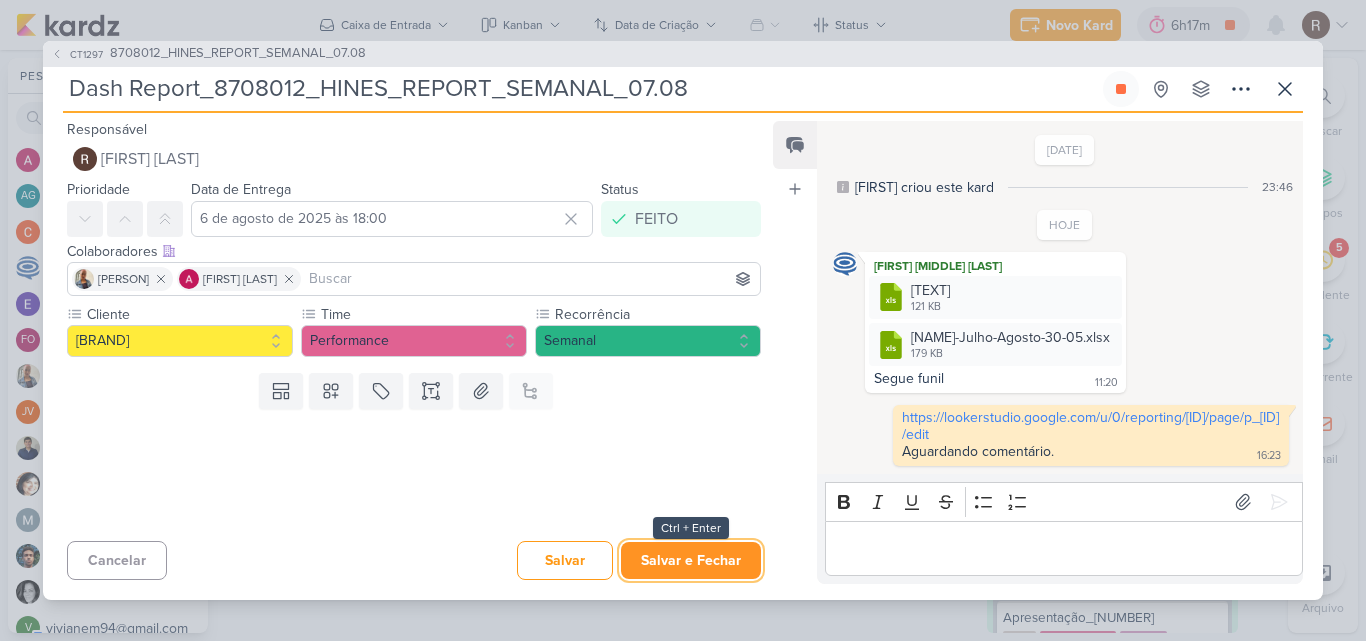 click on "Salvar e Fechar" at bounding box center [691, 560] 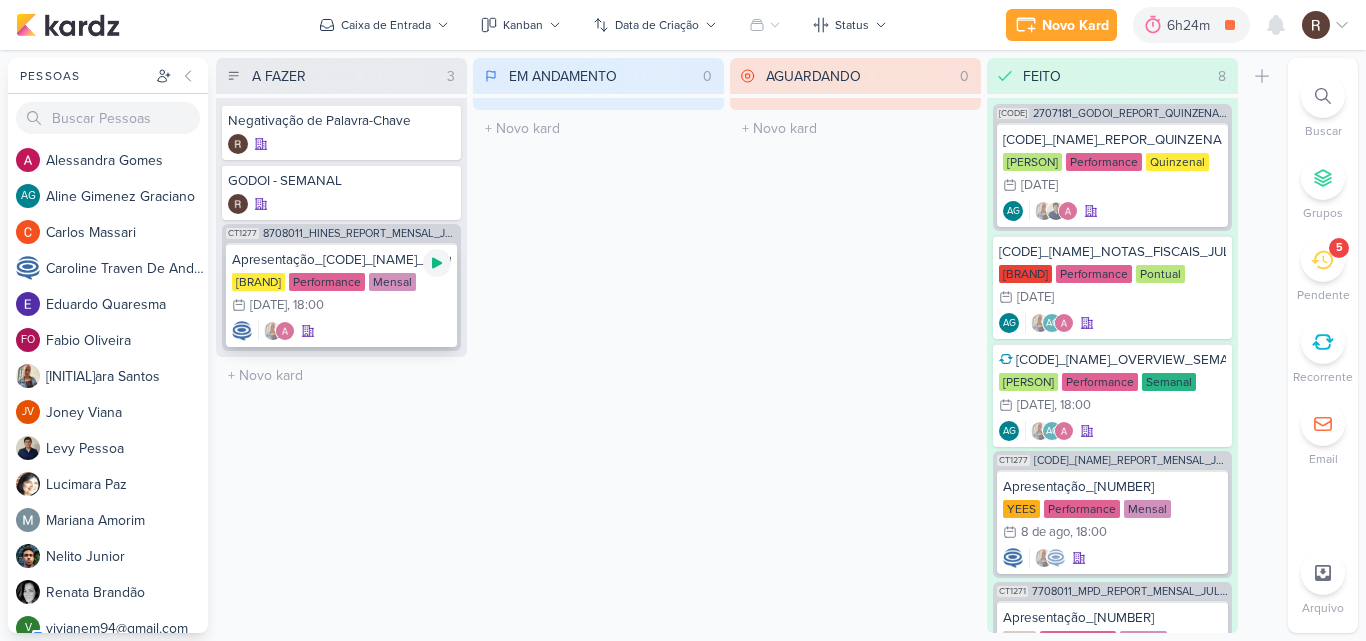 click 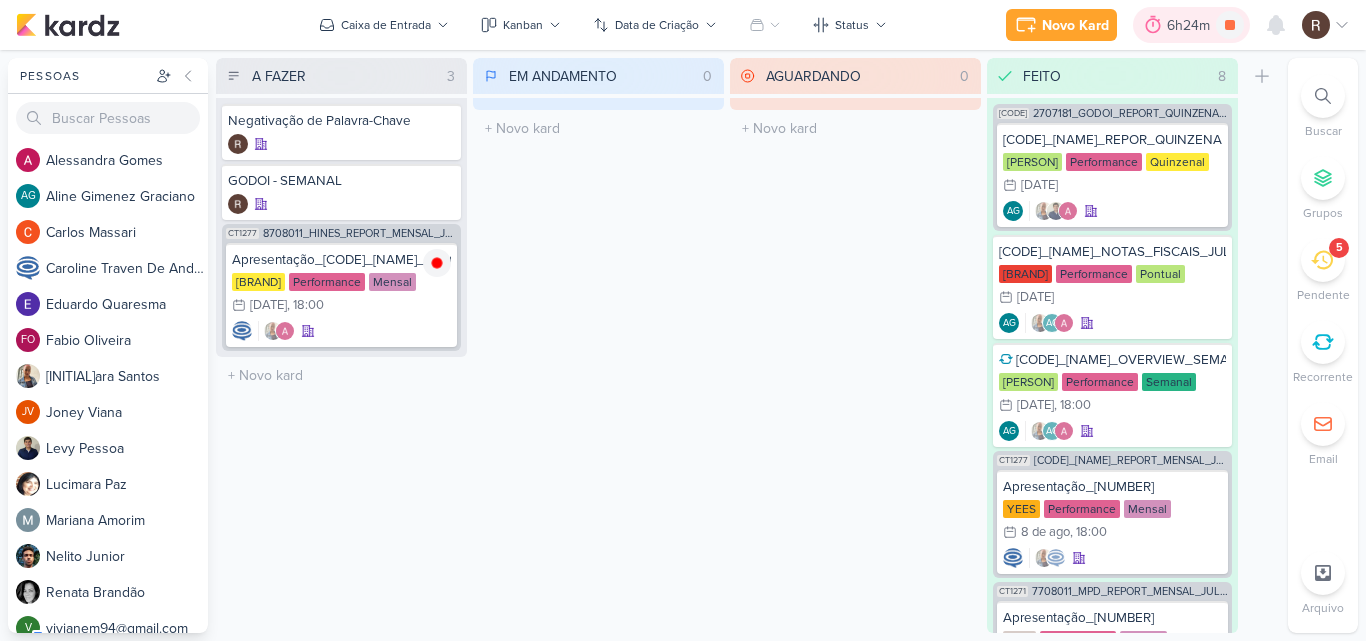 click on "6h24m" at bounding box center (1191, 25) 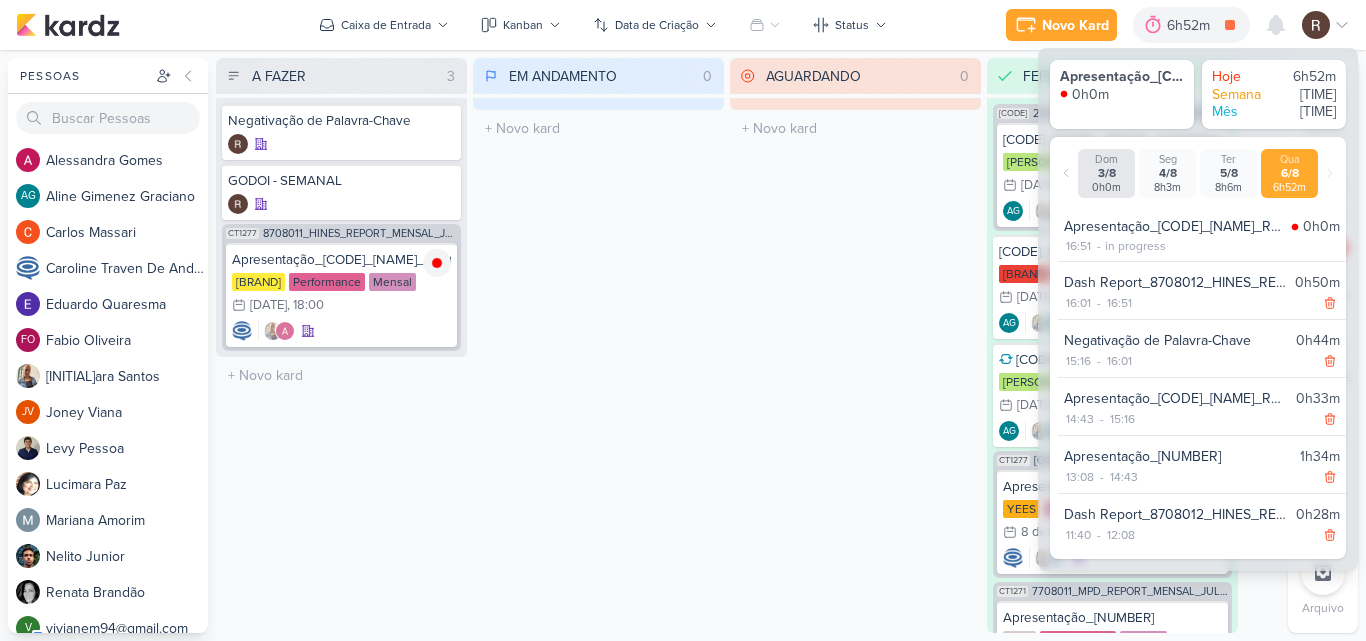 click on "AGUARDANDO
0
Mover Para Esquerda
Mover Para Direita
Deletar
O título do kard deve ter menos que 100 caracteres" at bounding box center [855, 345] 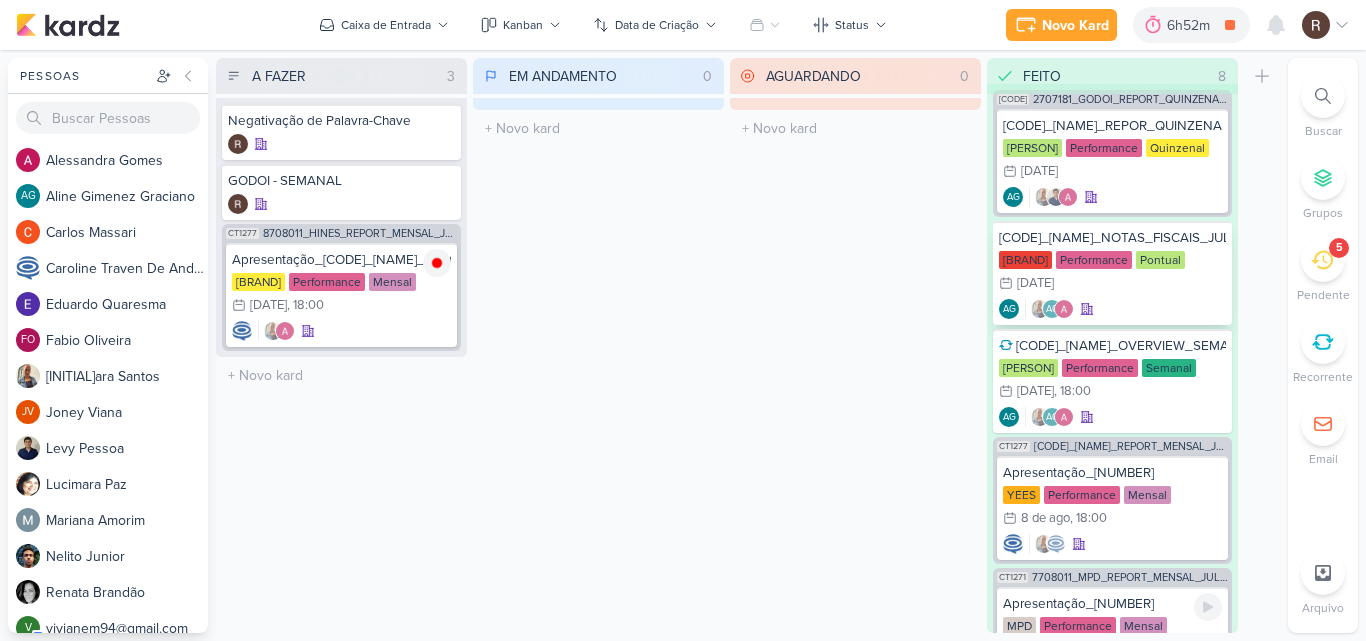 scroll, scrollTop: 0, scrollLeft: 0, axis: both 